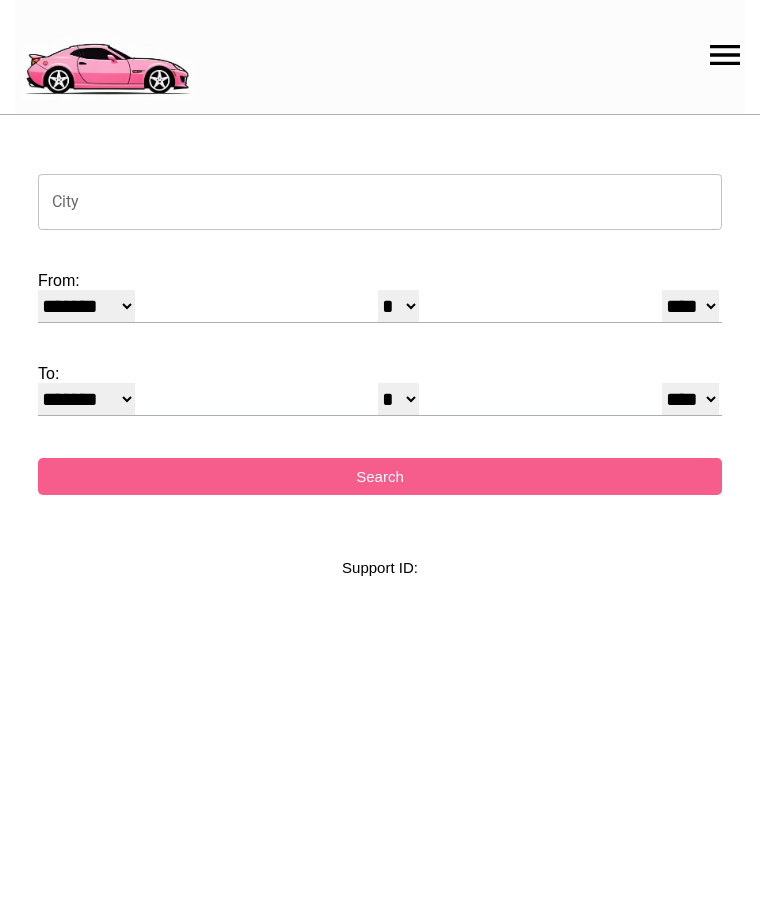select on "*" 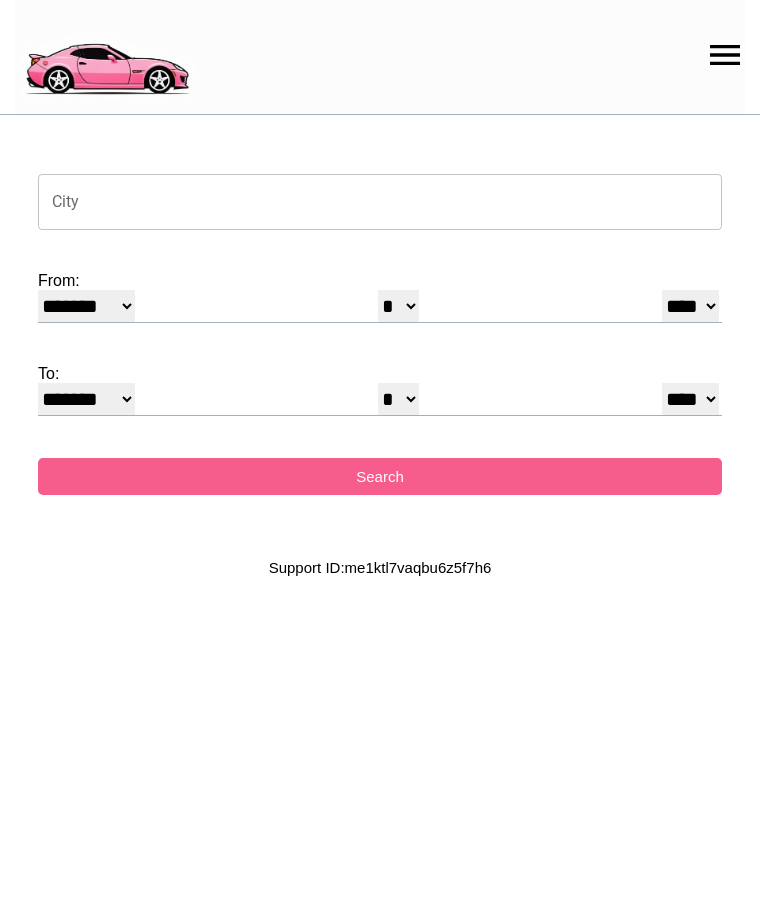 scroll, scrollTop: 0, scrollLeft: 0, axis: both 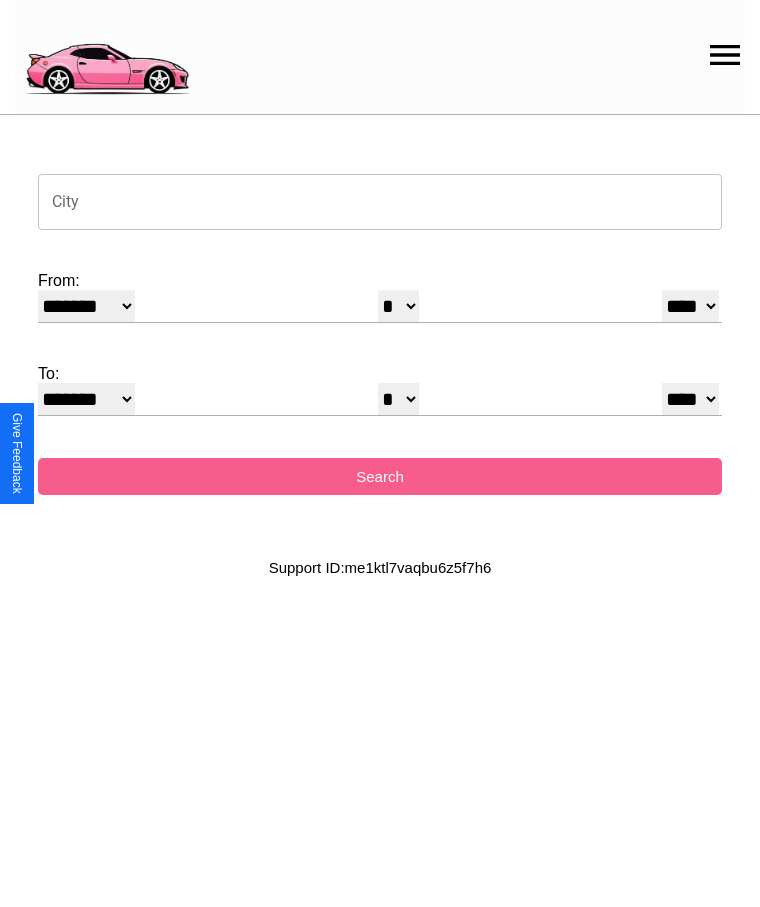 click 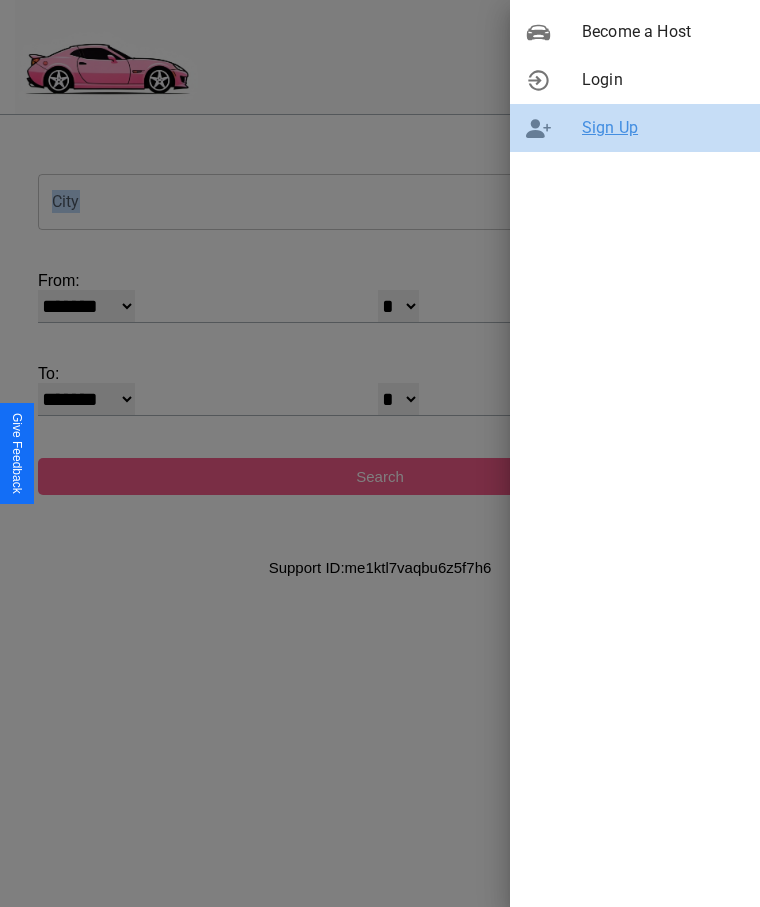 click on "Sign Up" at bounding box center (663, 128) 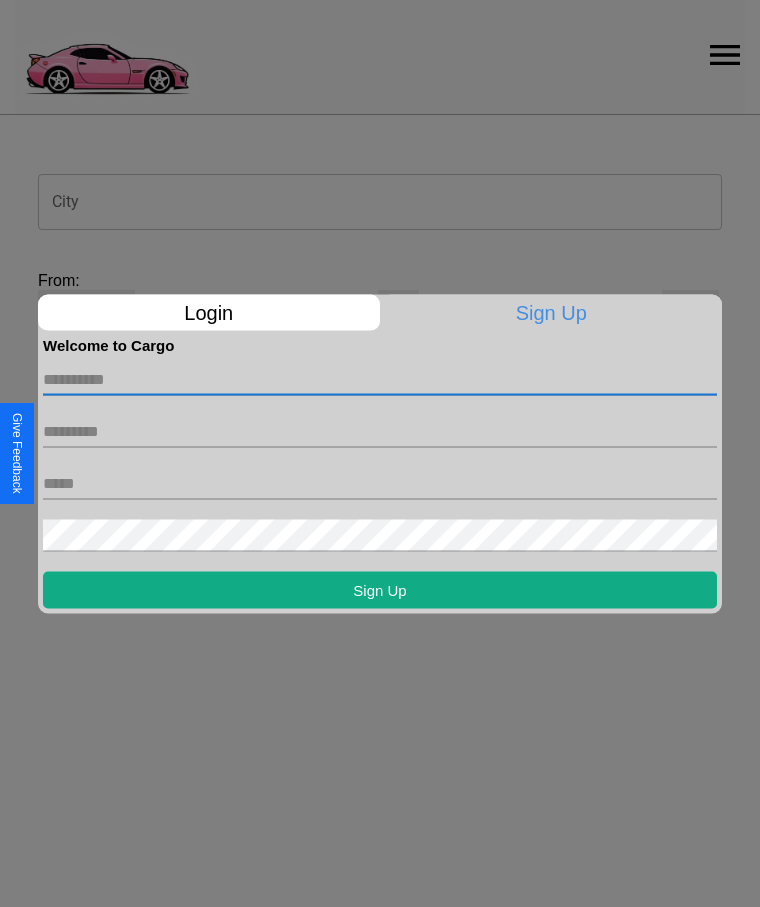 click at bounding box center (380, 379) 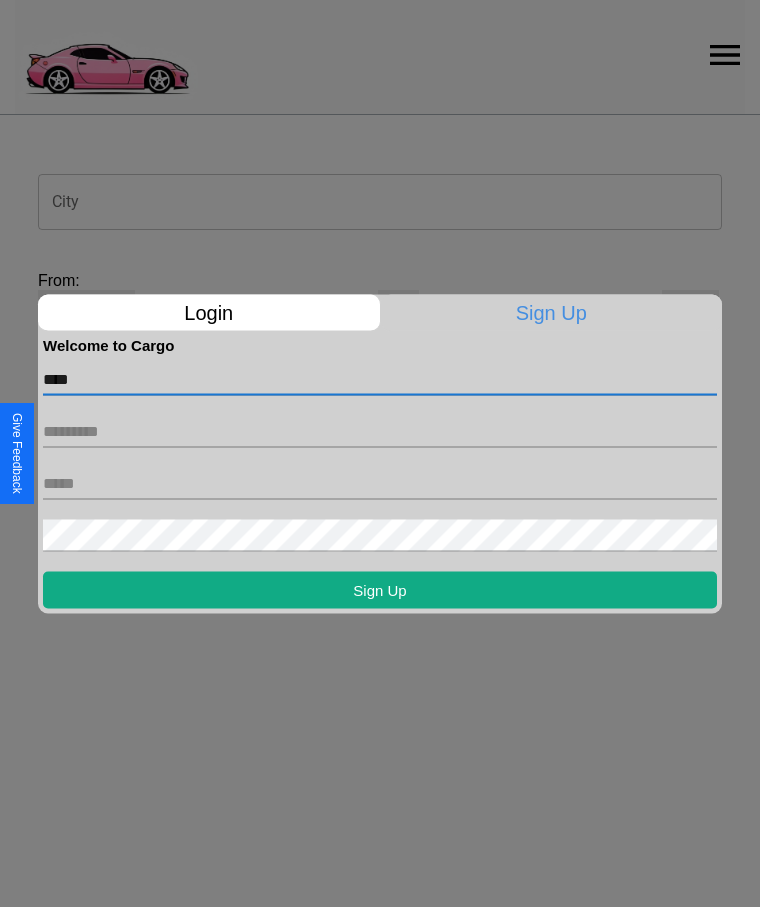 type on "****" 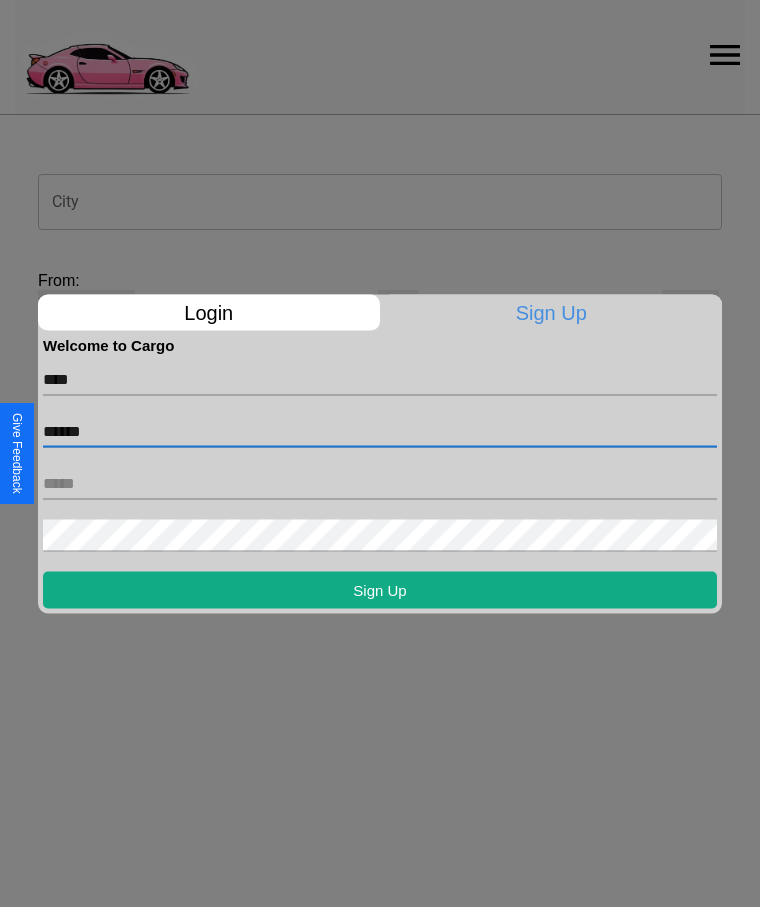 type on "******" 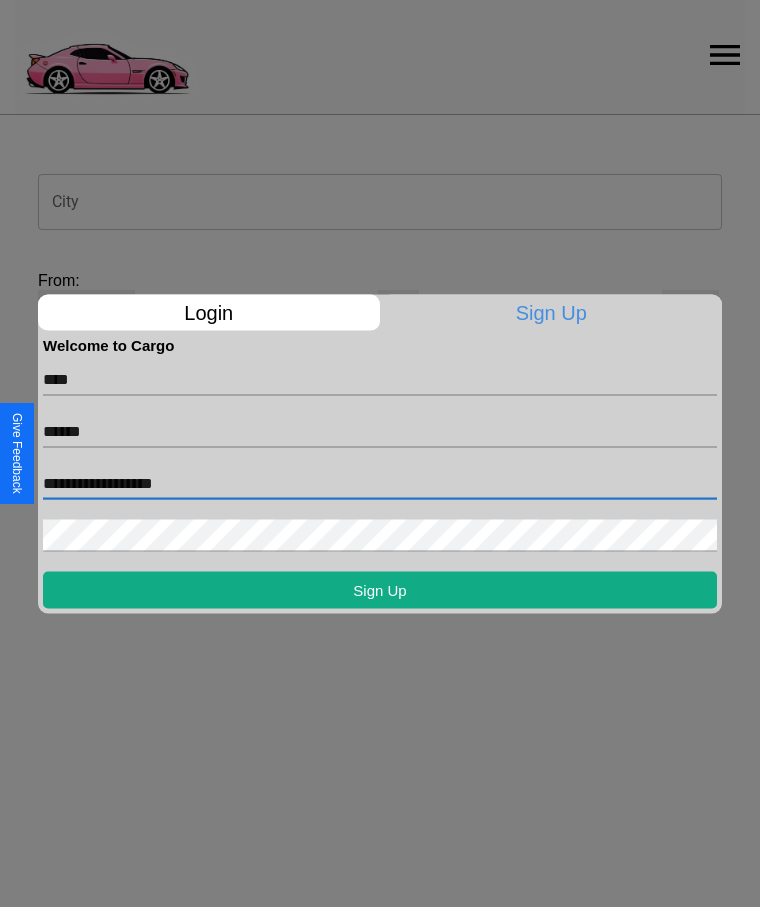type on "**********" 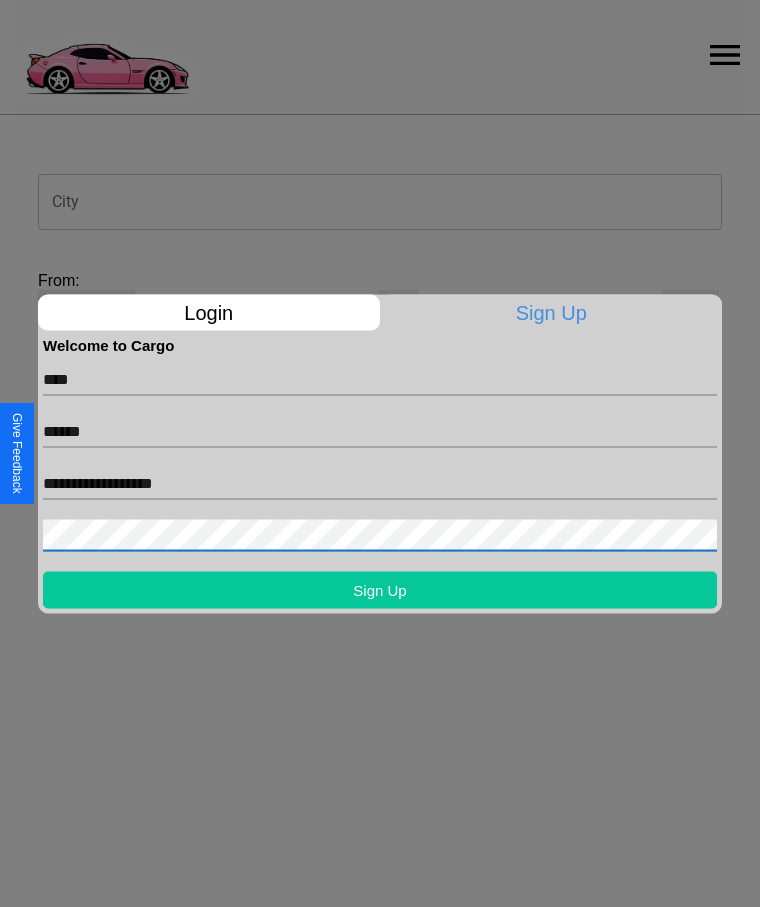 click on "Sign Up" at bounding box center [380, 589] 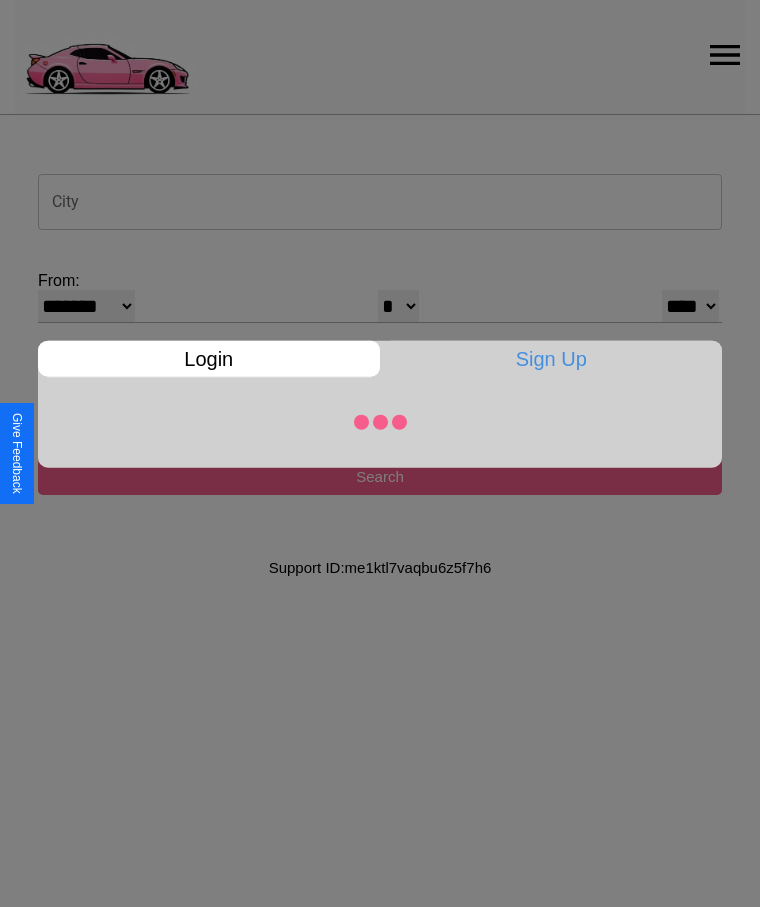 select on "*" 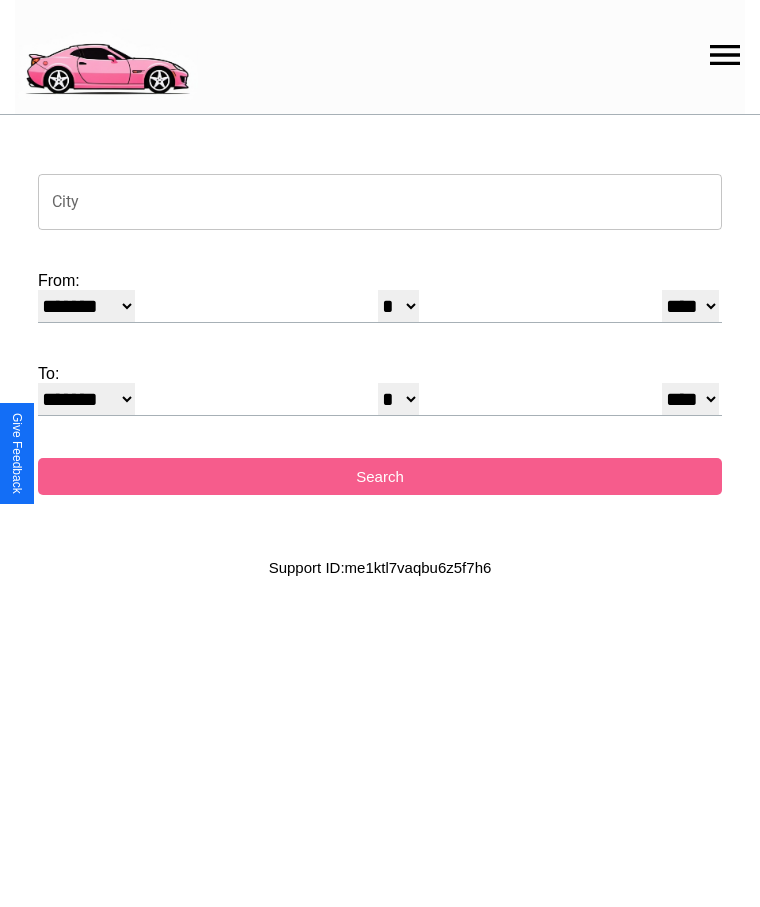 click on "City" at bounding box center (380, 202) 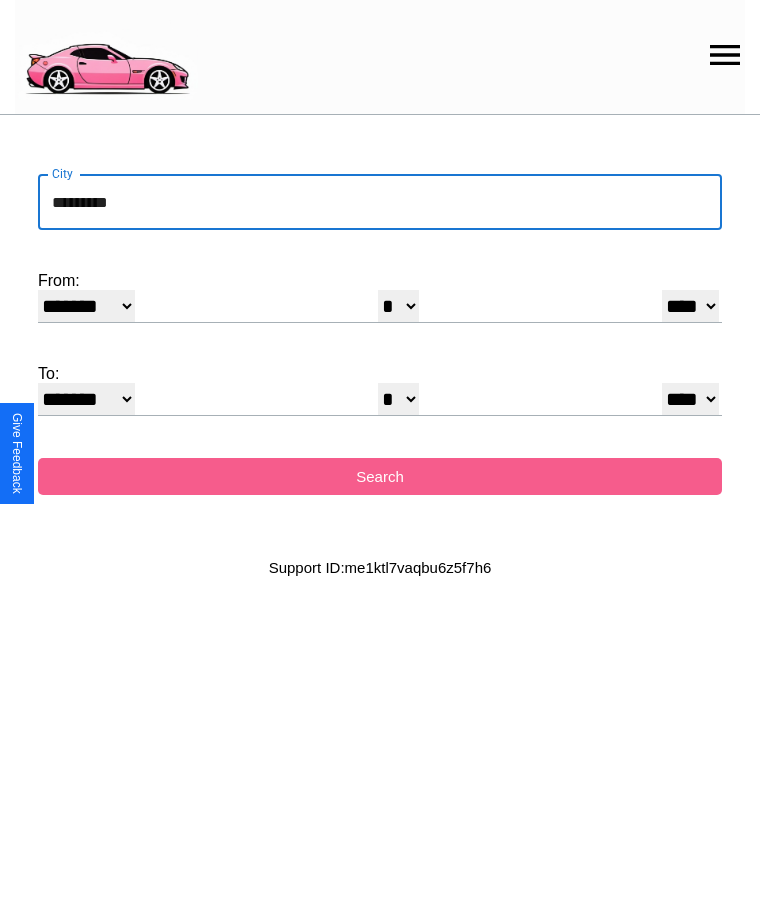 type on "*********" 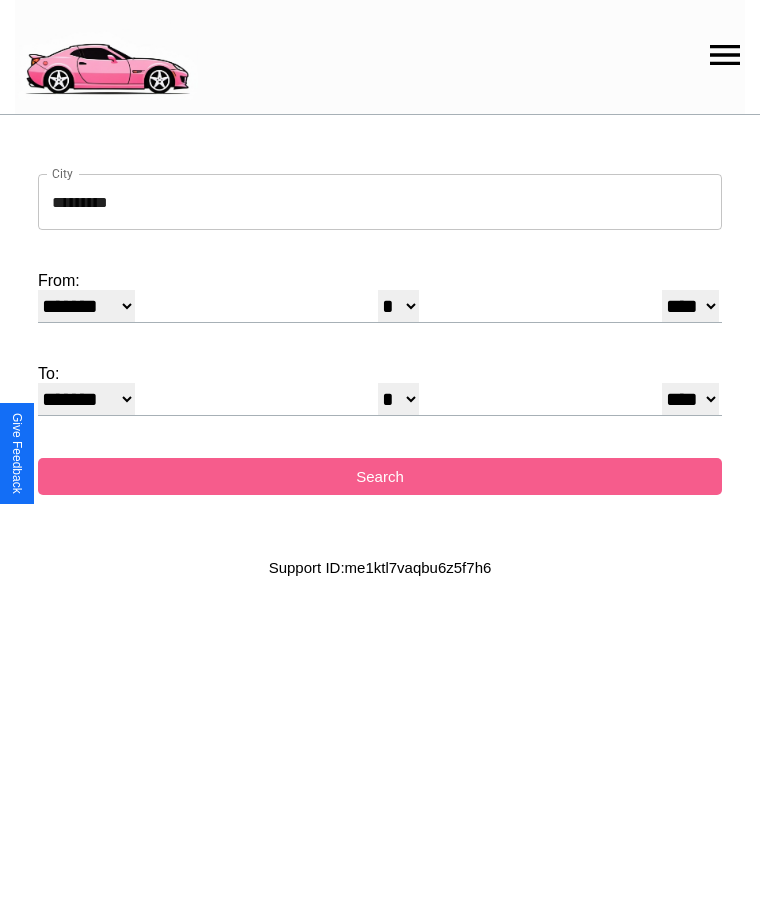 click on "******* ******** ***** ***** *** **** **** ****** ********* ******* ******** ********" at bounding box center [86, 306] 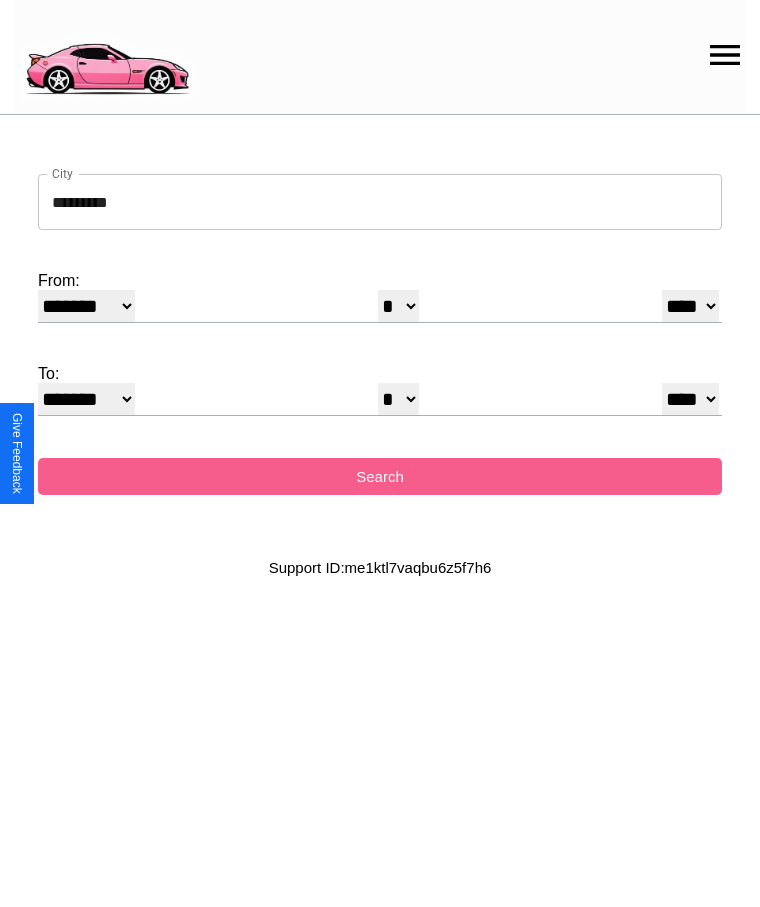 select on "**" 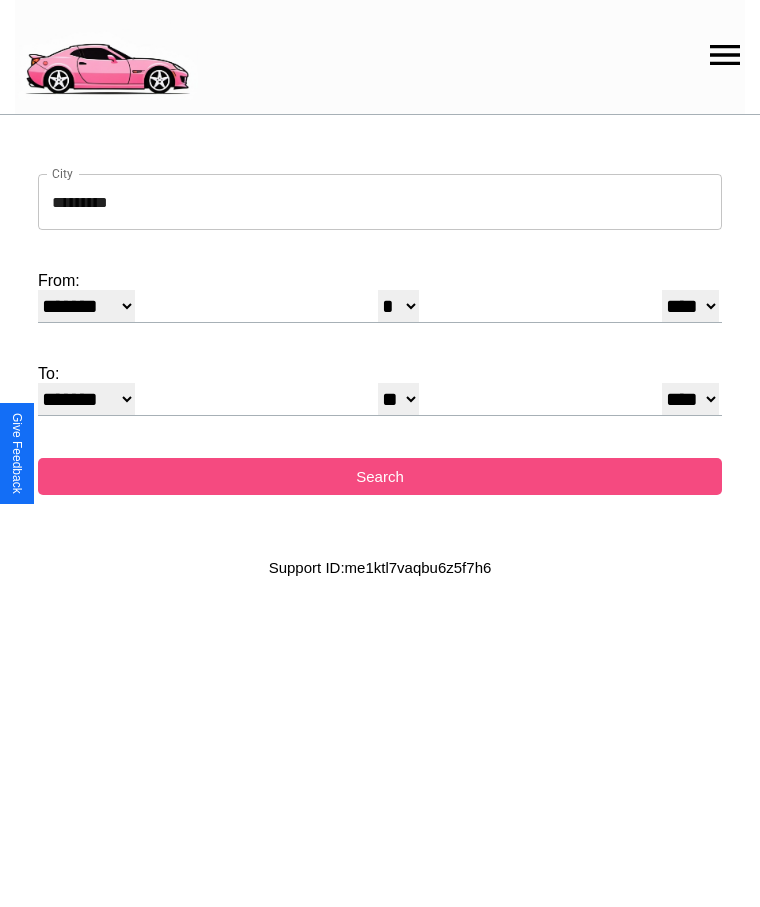 click on "Search" at bounding box center (380, 476) 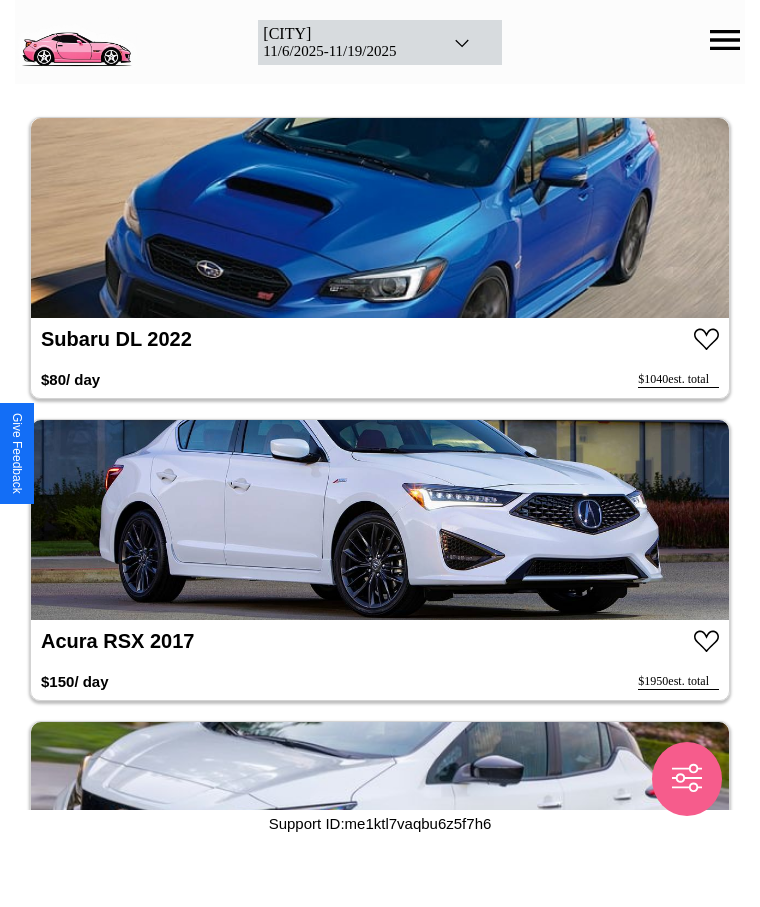 scroll, scrollTop: 10086, scrollLeft: 0, axis: vertical 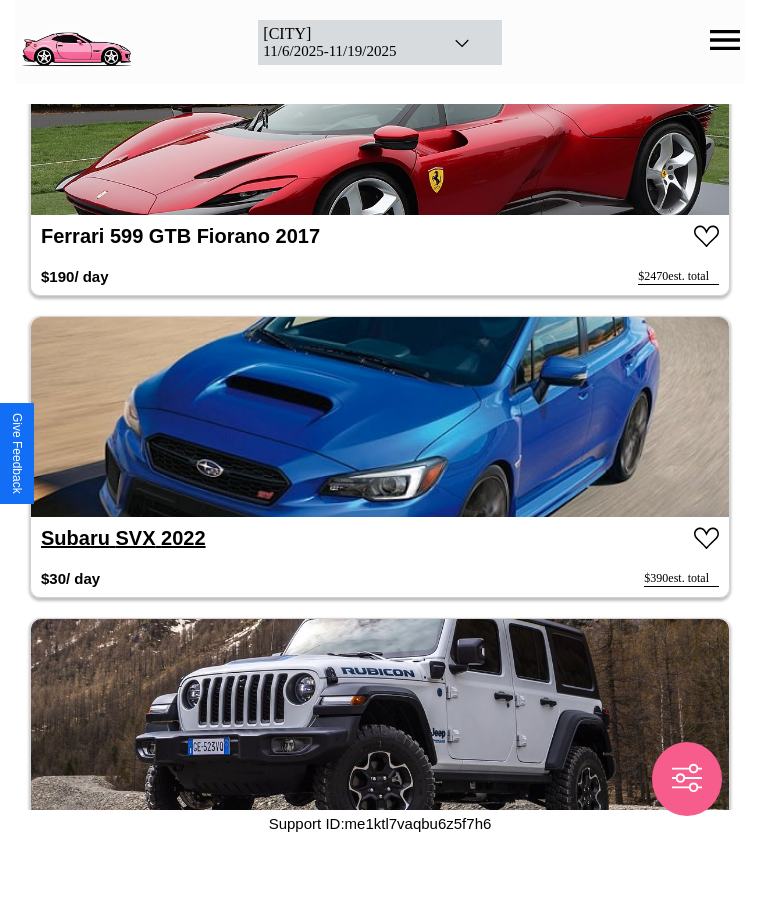 click on "Subaru   SVX   2022" at bounding box center [123, 538] 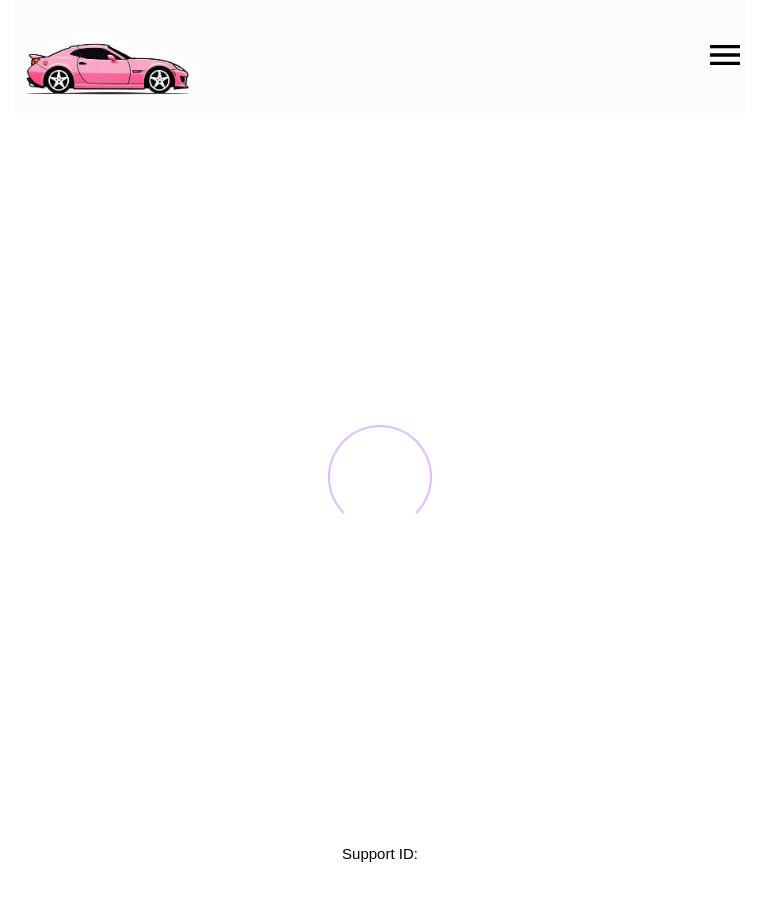 scroll, scrollTop: 0, scrollLeft: 0, axis: both 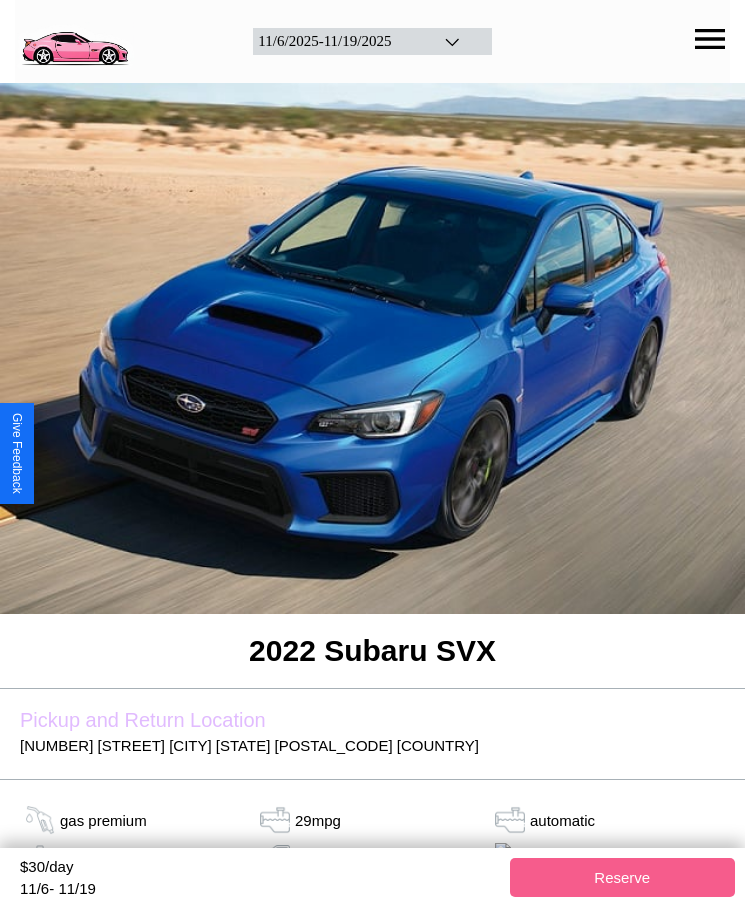 click on "$ 30 /day" at bounding box center (260, 869) 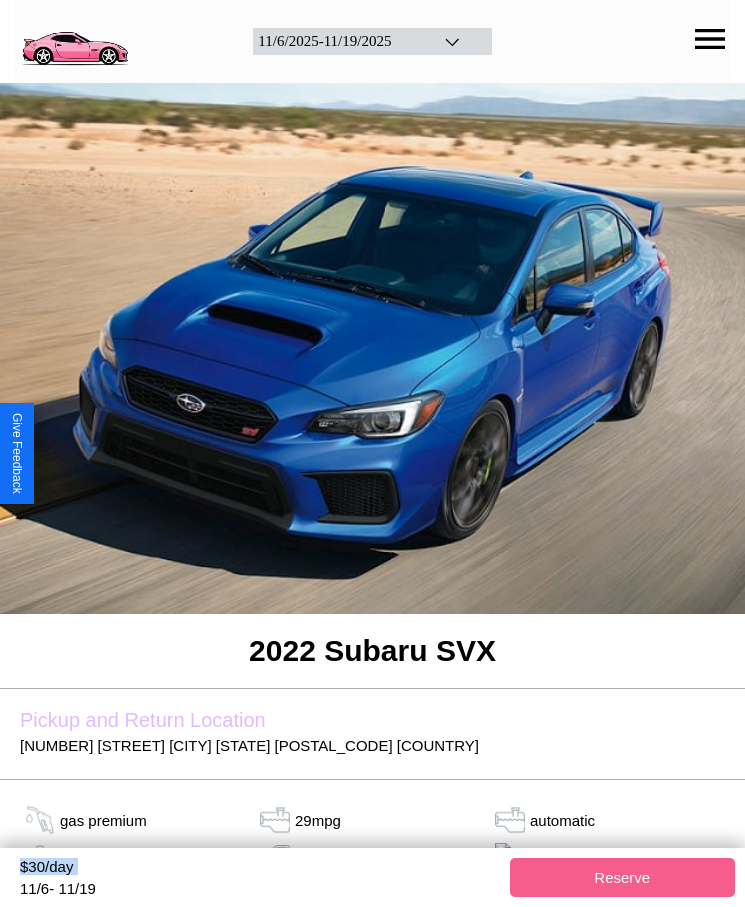 click on "$ 30 /day" at bounding box center [260, 869] 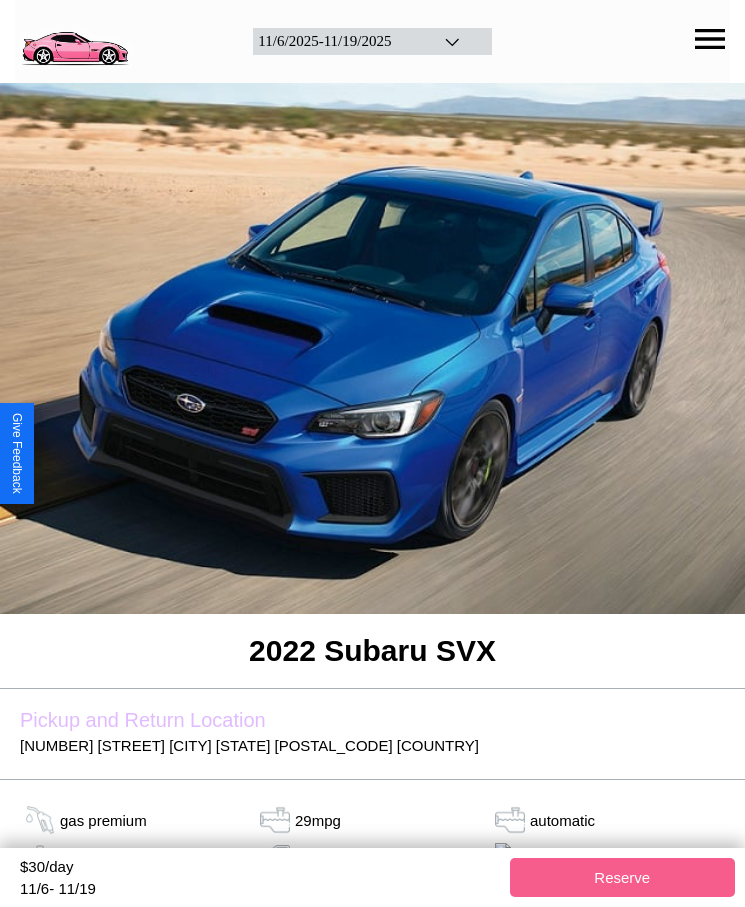 click on "$ 30 /day" at bounding box center (260, 869) 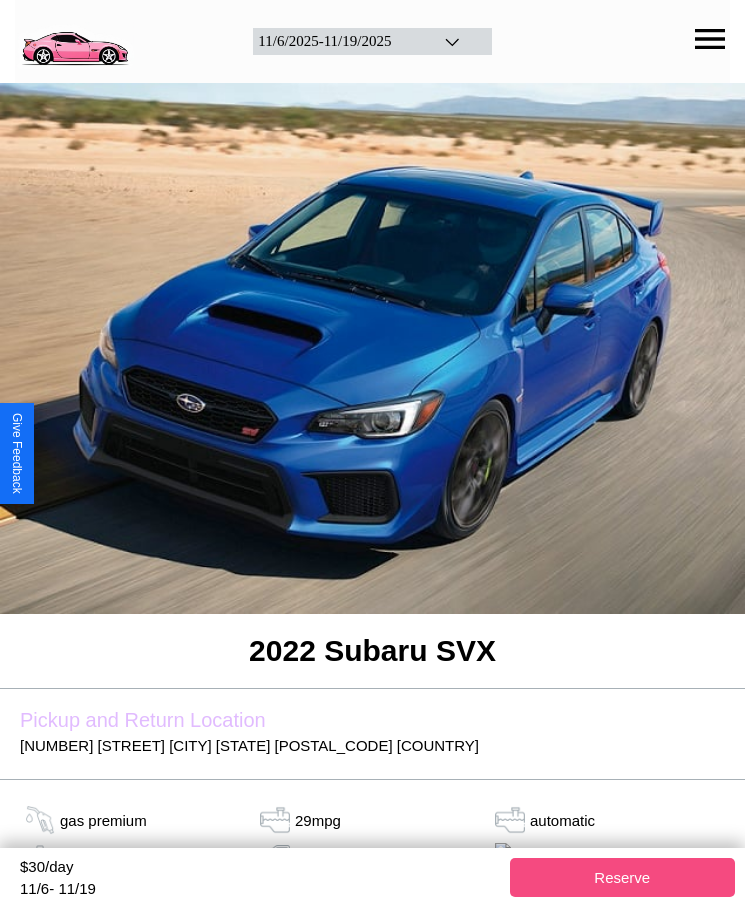 click on "Reserve" at bounding box center [623, 877] 